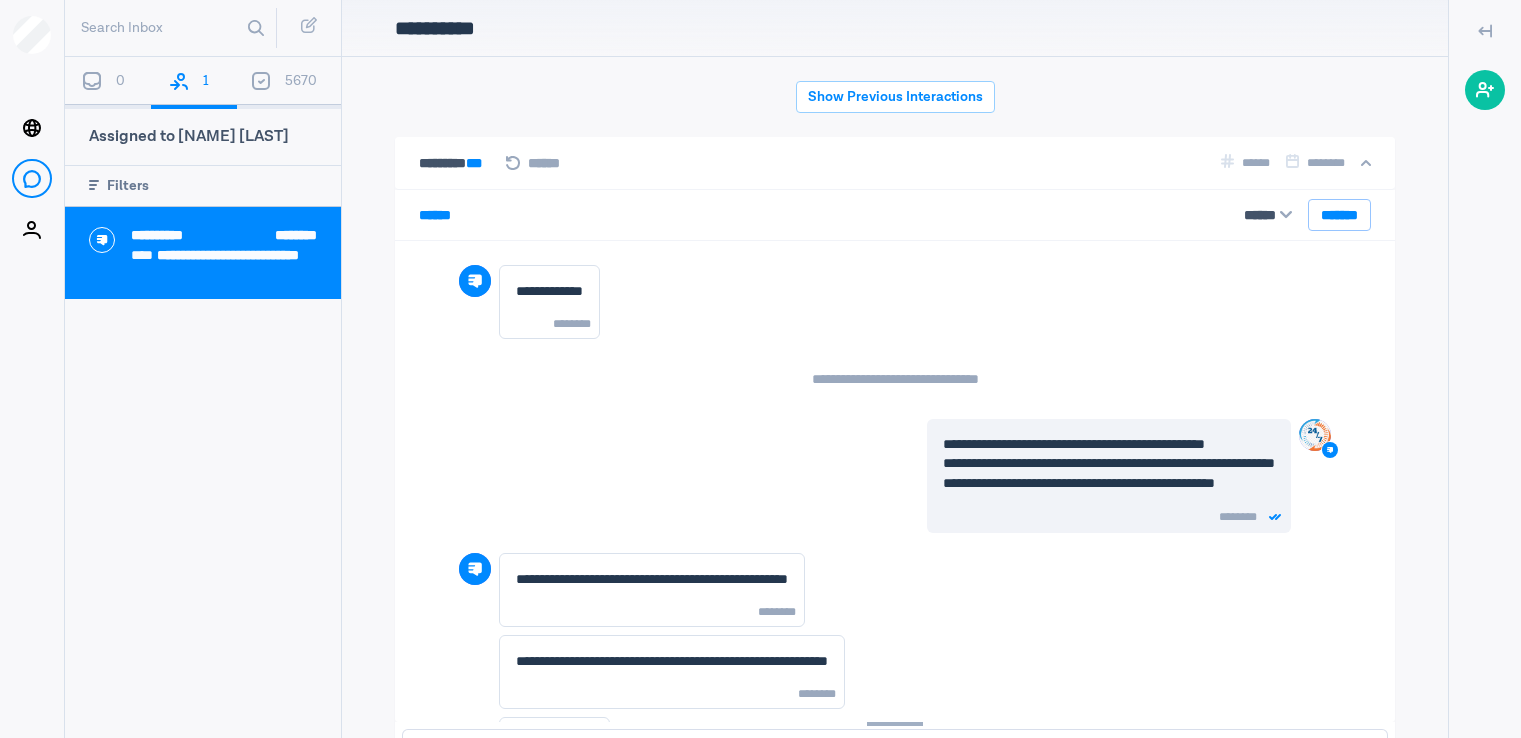 scroll, scrollTop: 0, scrollLeft: 0, axis: both 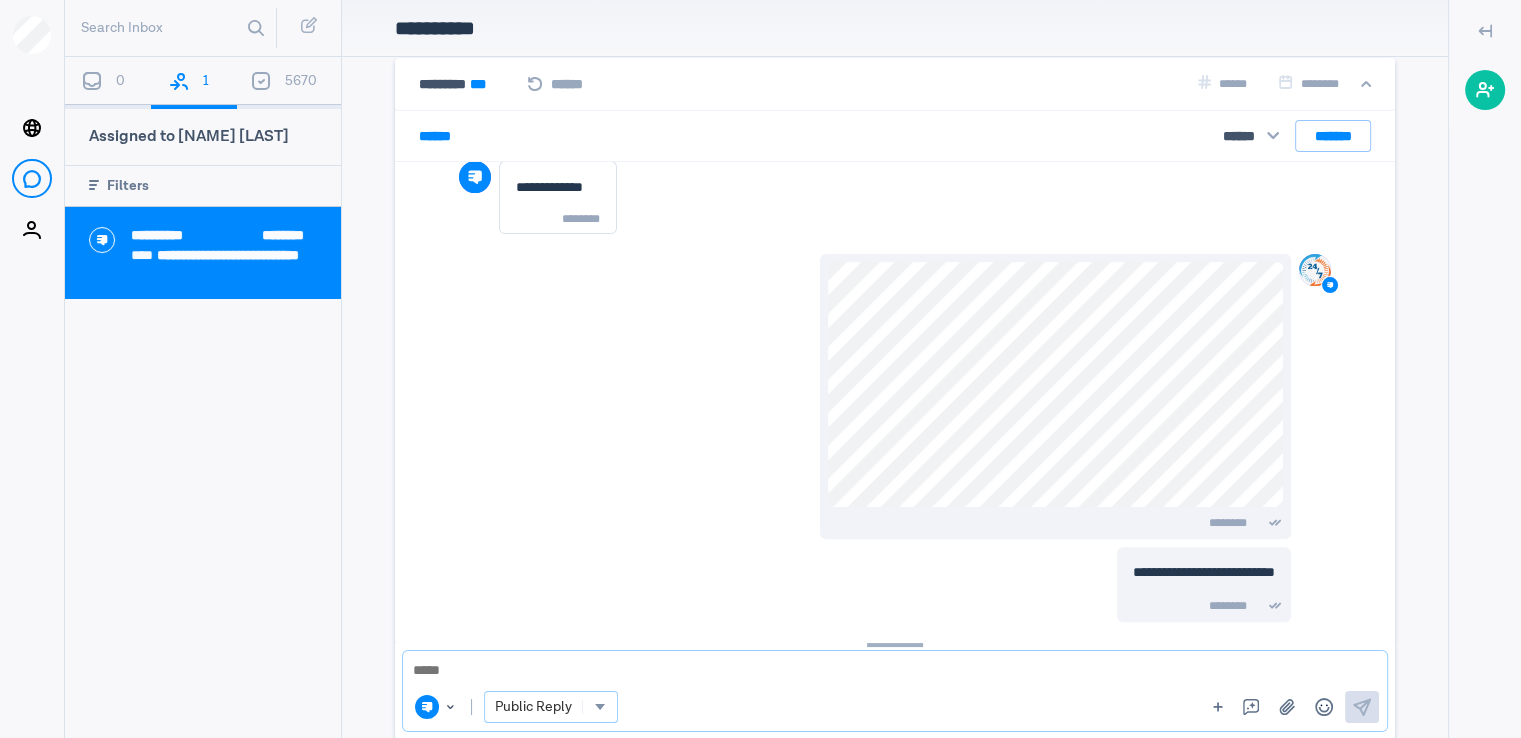 click on "Public Reply" at bounding box center [533, 707] 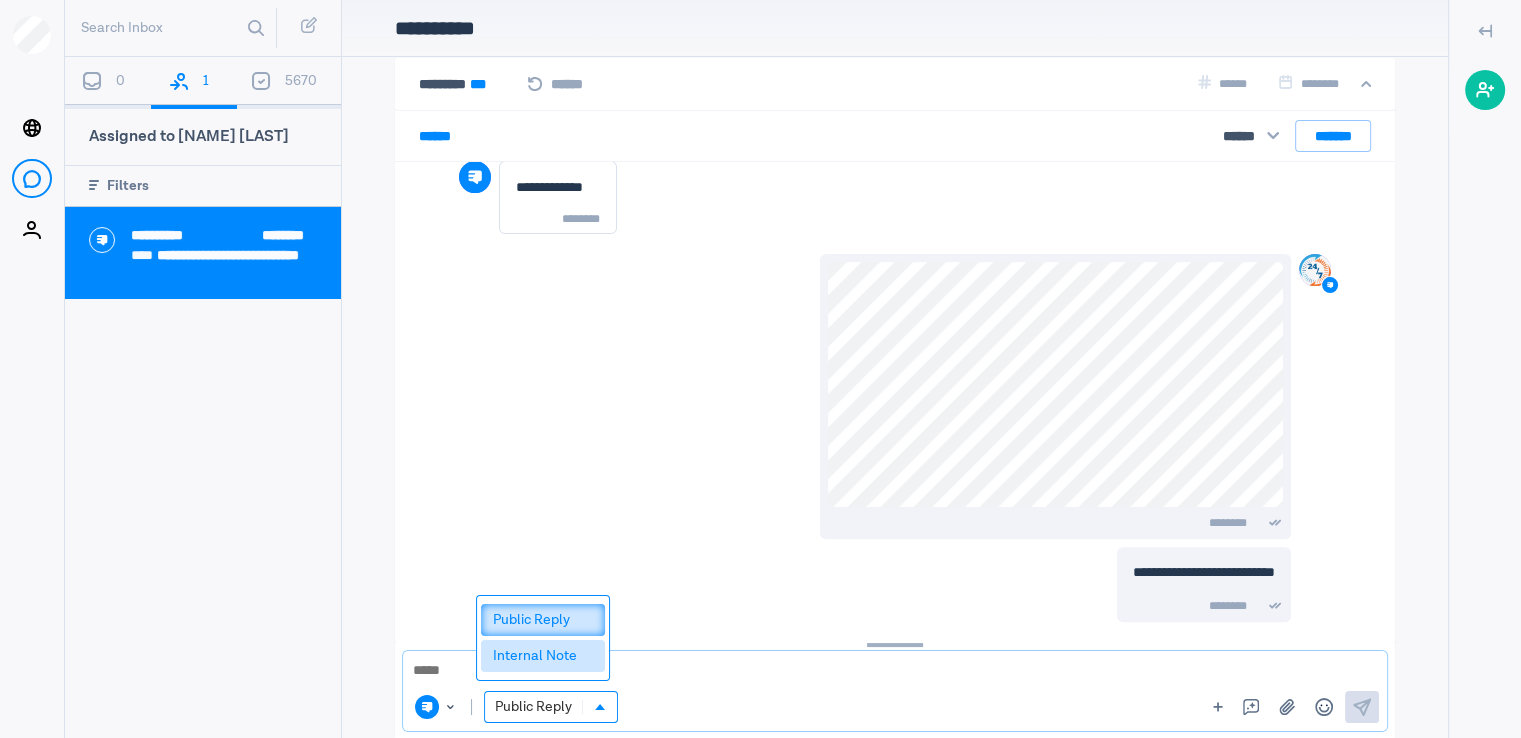 click on "Internal Note" at bounding box center [543, 656] 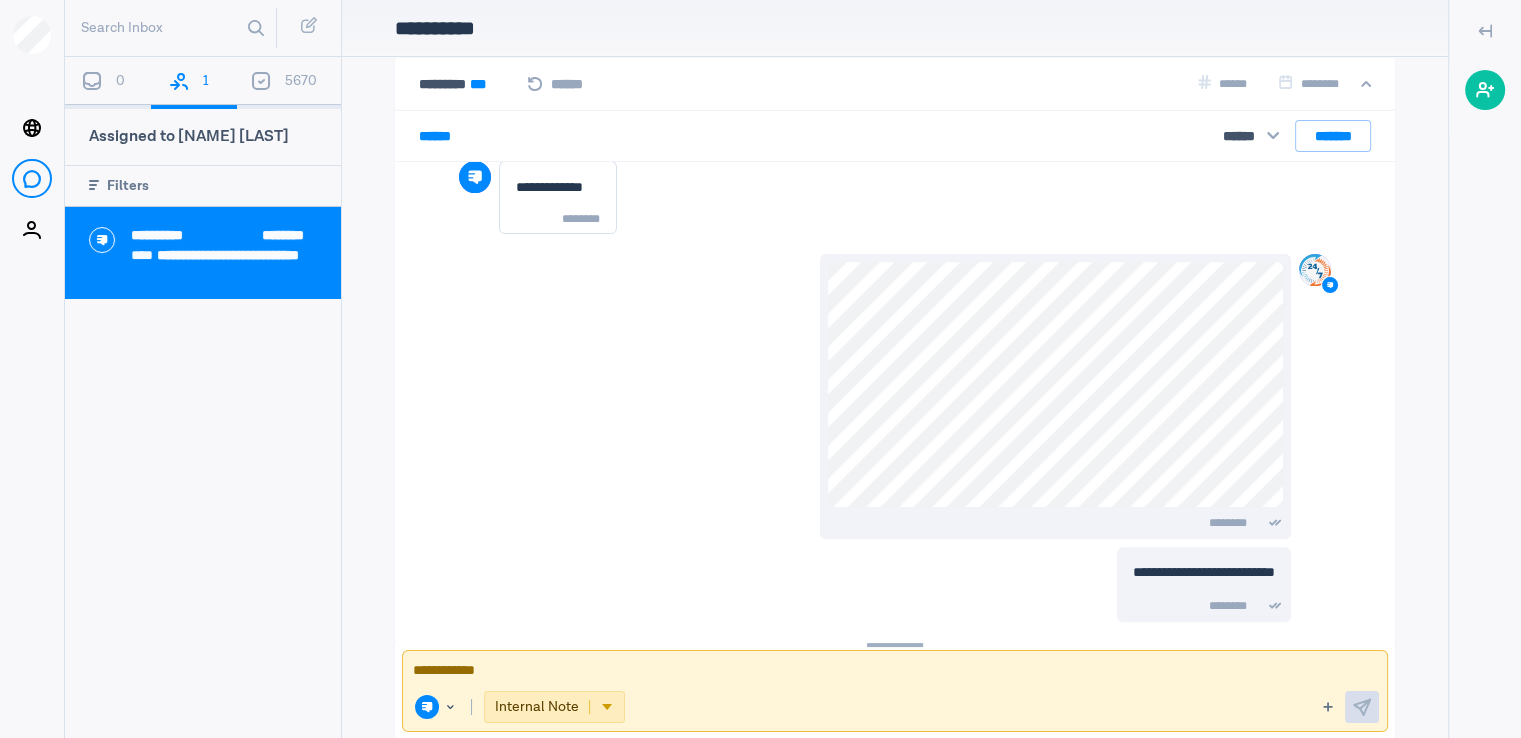 click at bounding box center [895, 671] 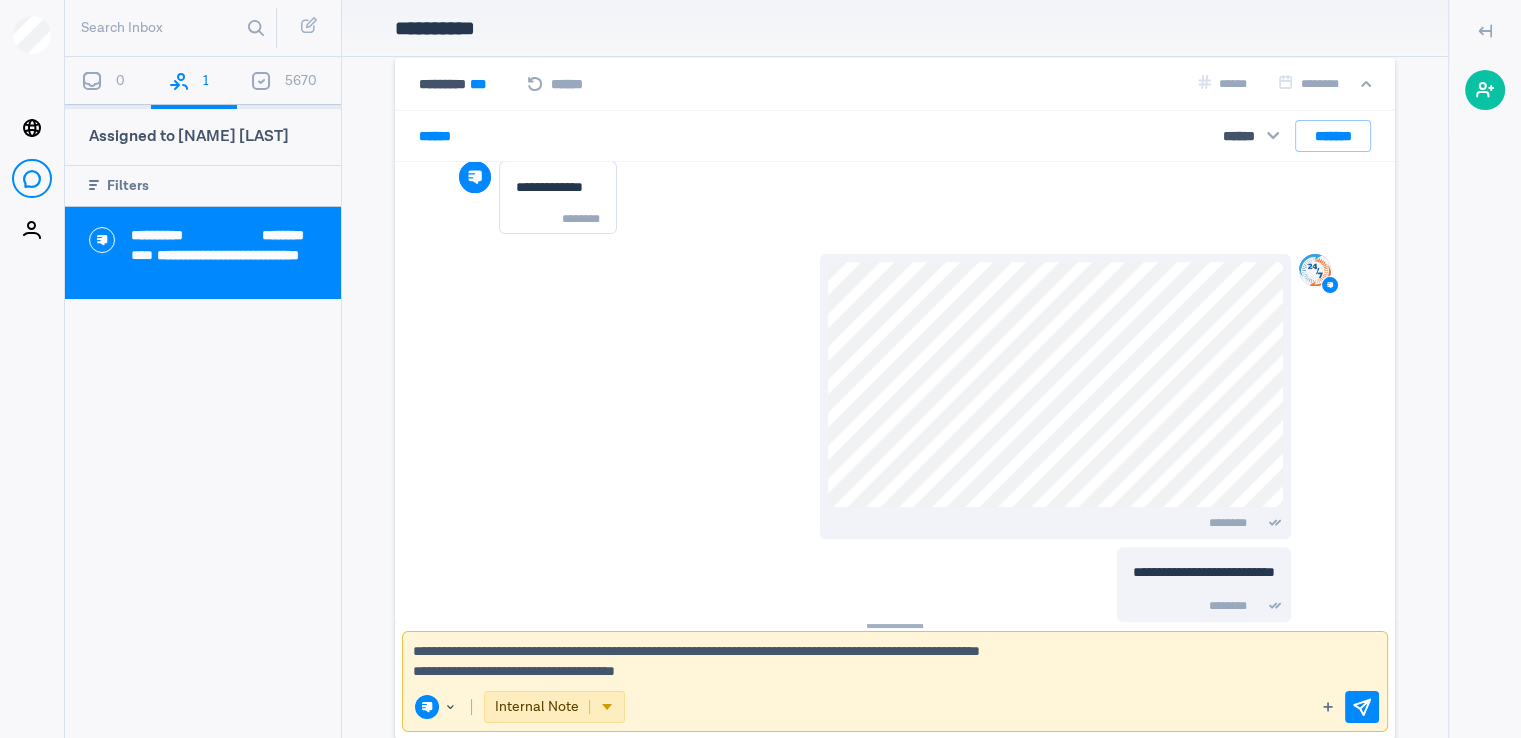 type on "**********" 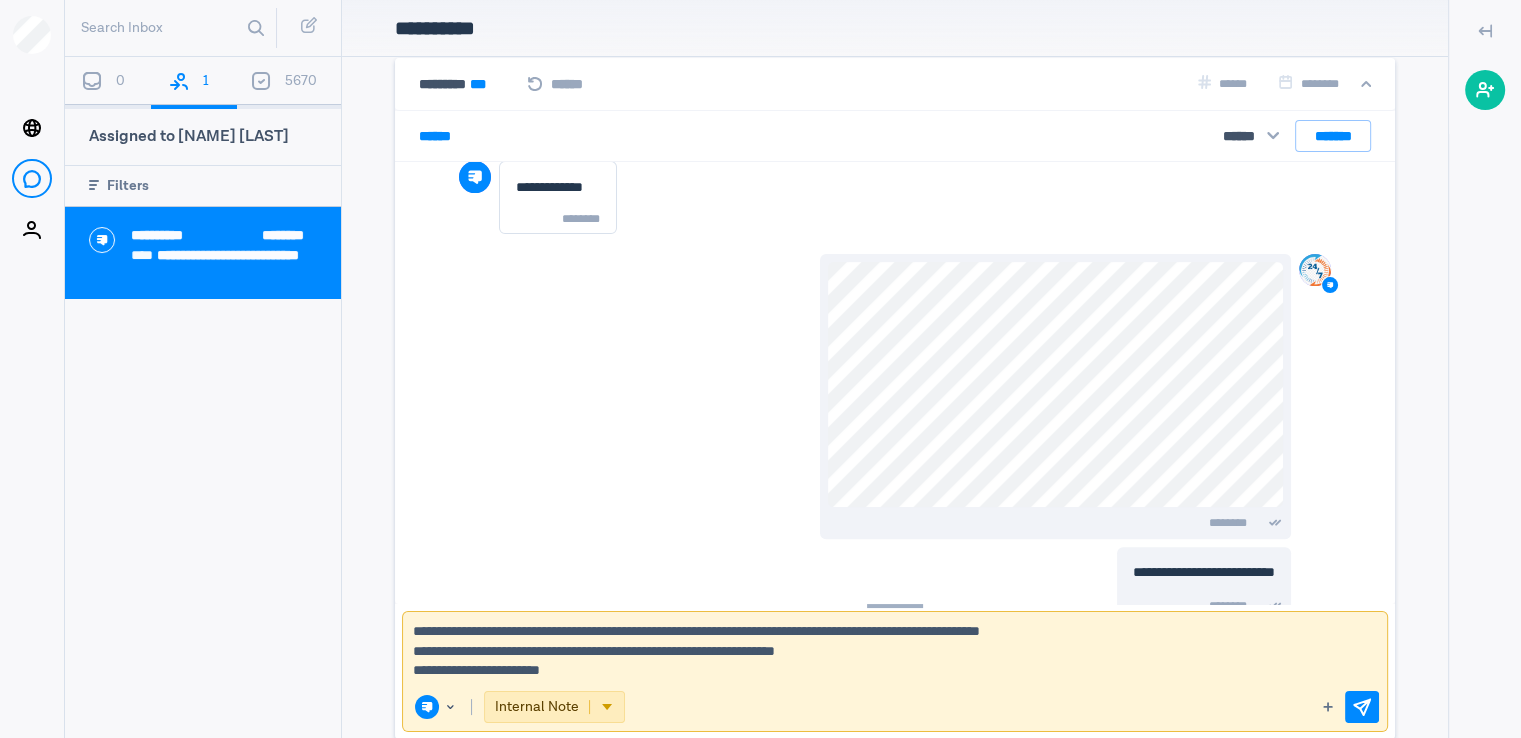 type 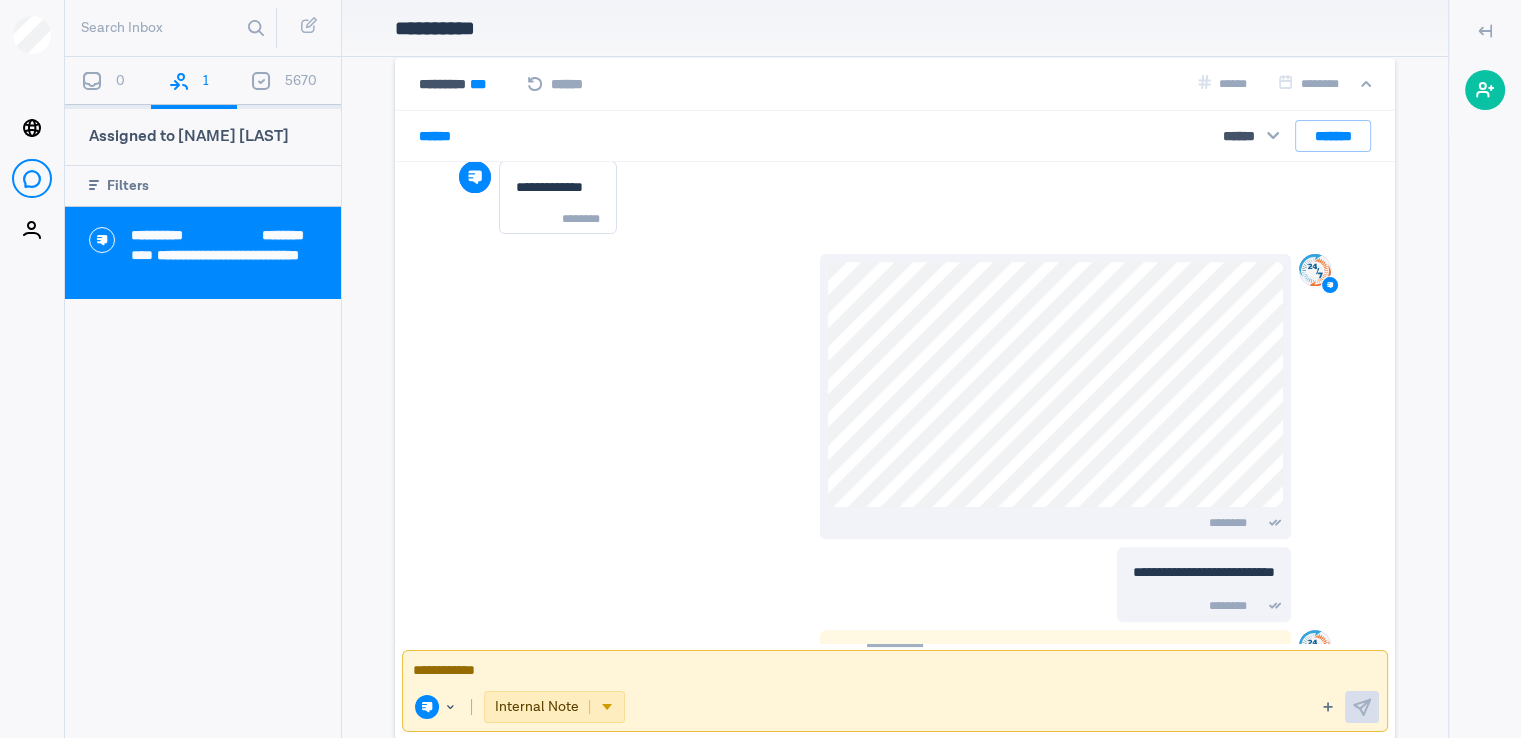scroll, scrollTop: 804, scrollLeft: 0, axis: vertical 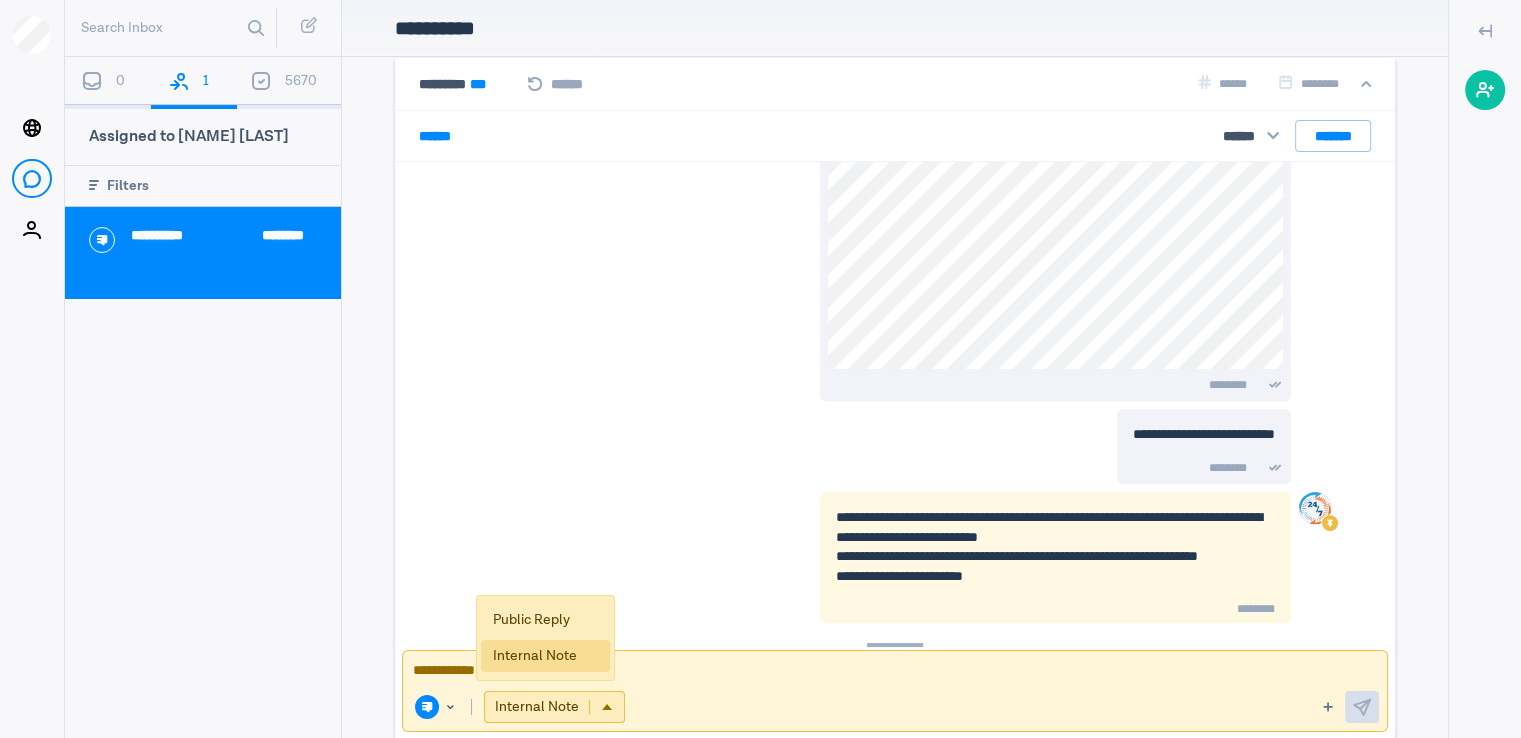 drag, startPoint x: 552, startPoint y: 716, endPoint x: 541, endPoint y: 684, distance: 33.83785 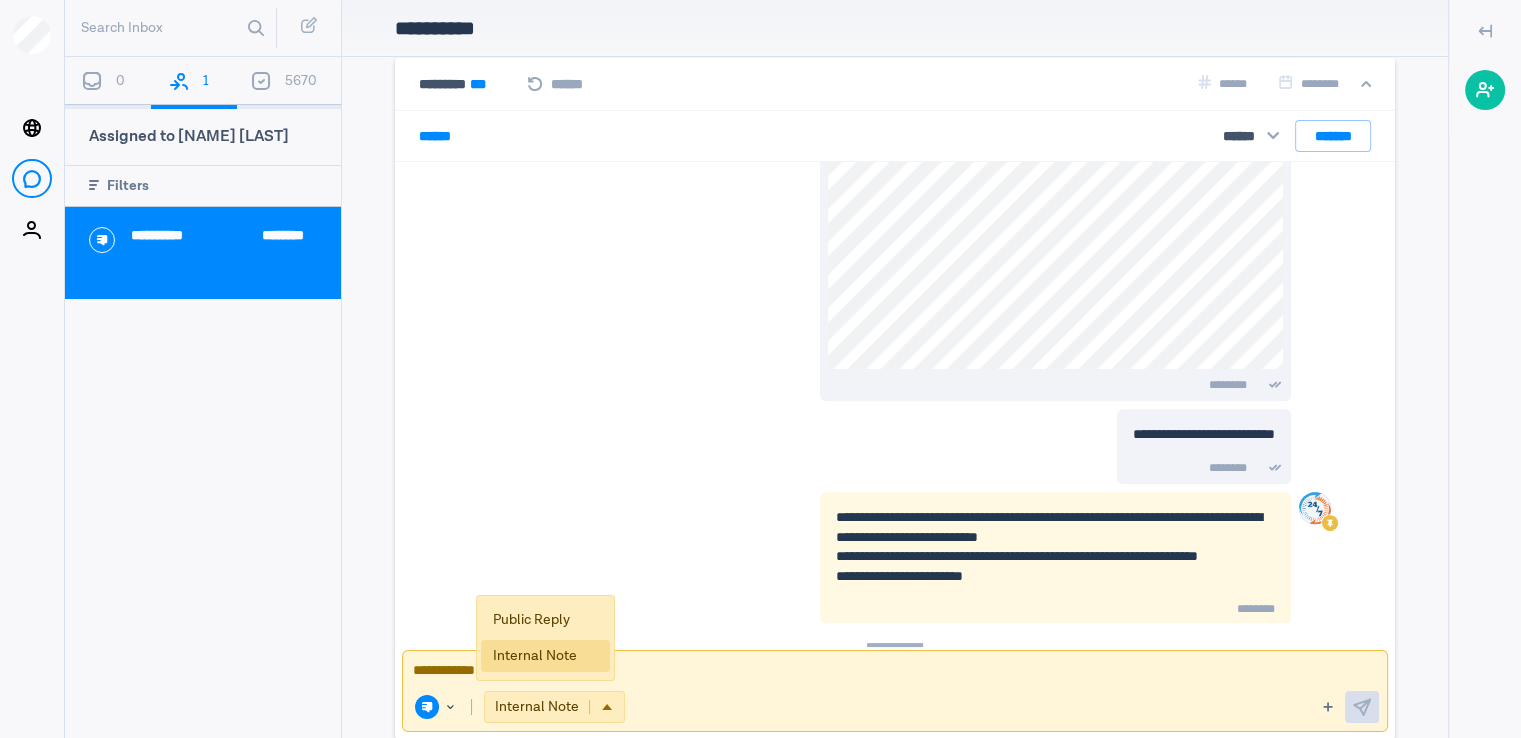 click on "Internal Note" at bounding box center (537, 707) 